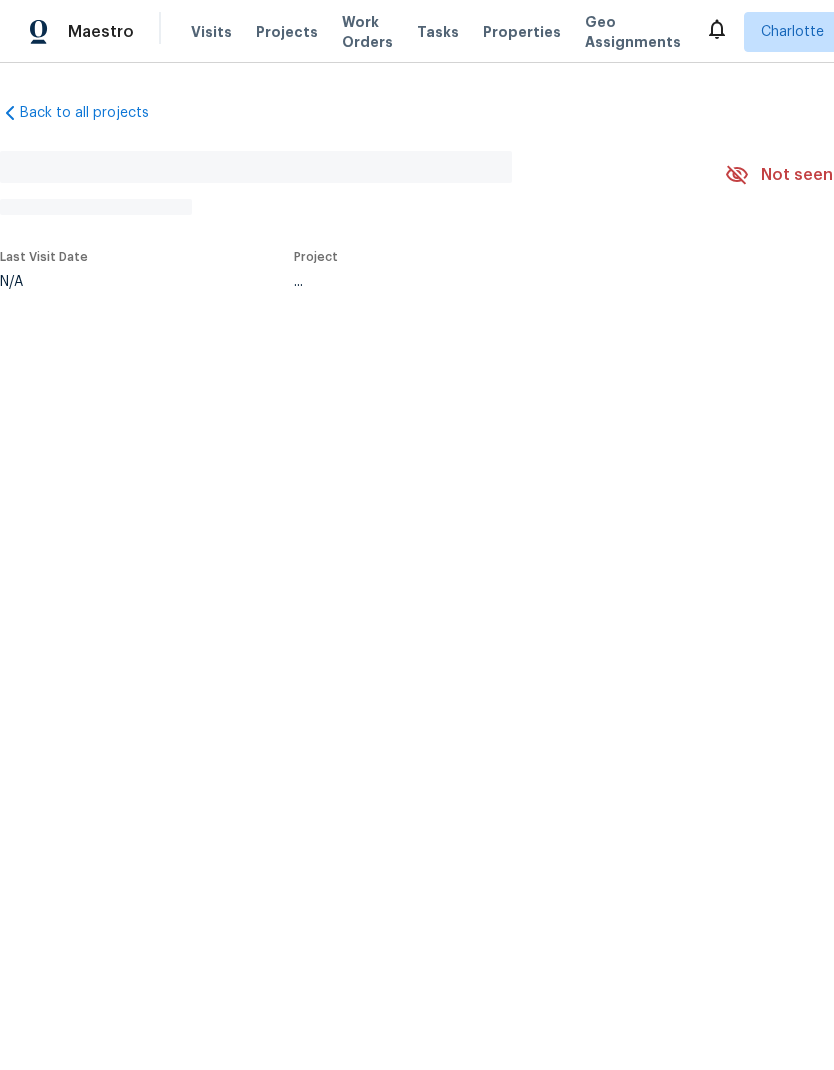 scroll, scrollTop: 0, scrollLeft: 0, axis: both 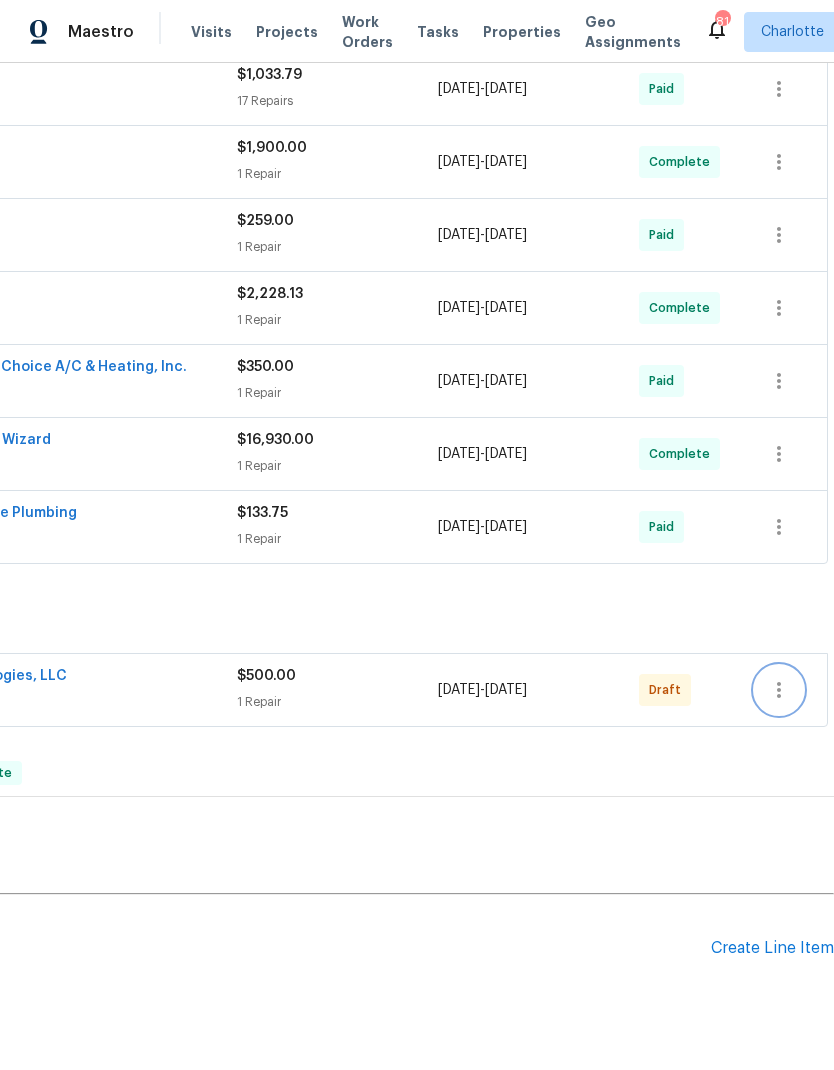 click 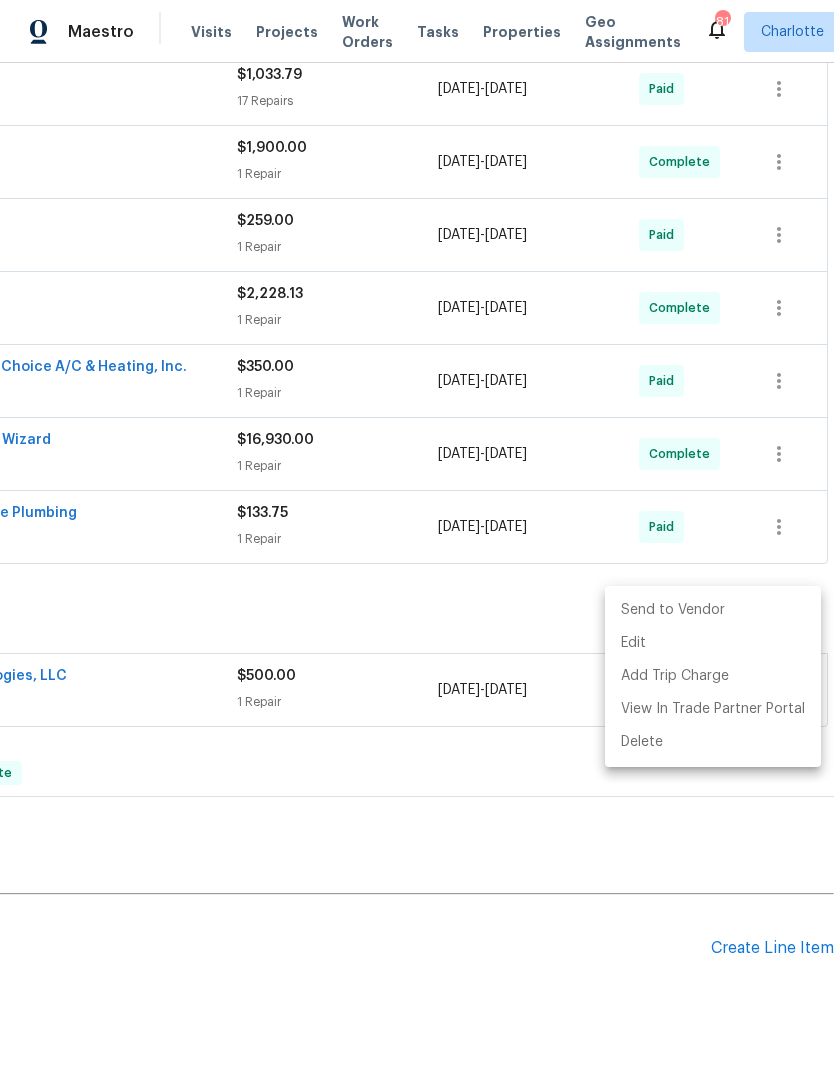 click on "Send to Vendor" at bounding box center [713, 610] 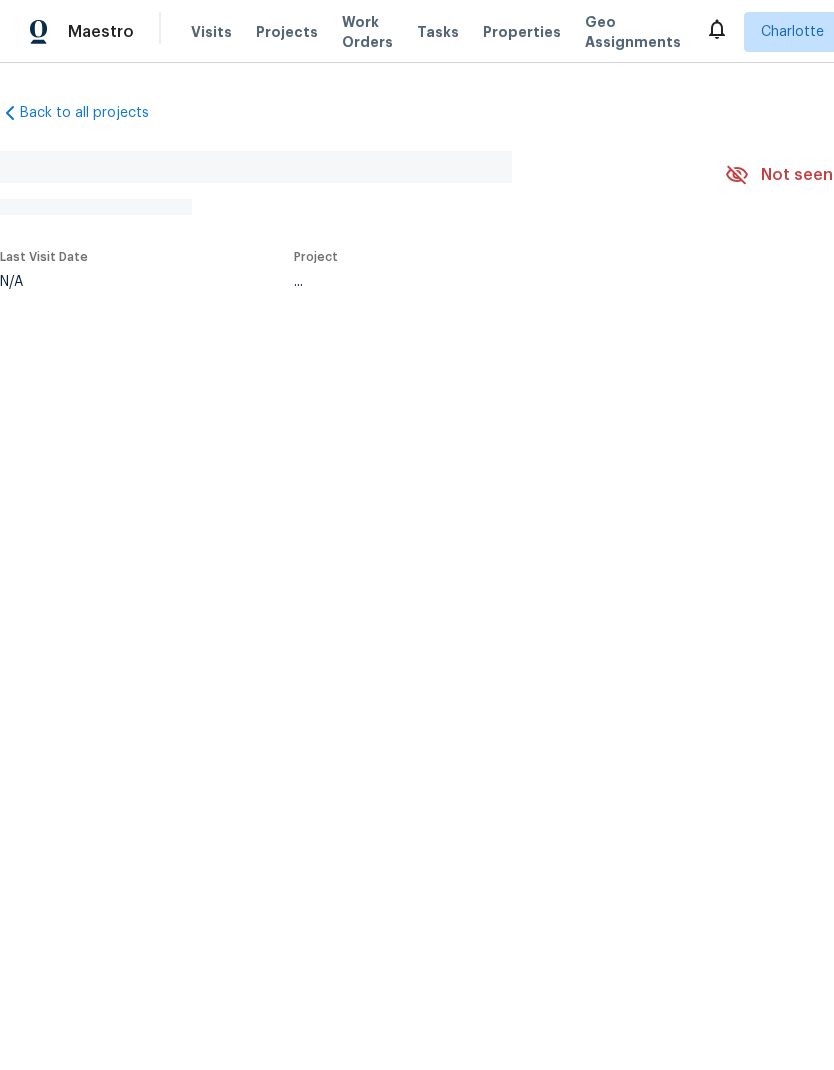 scroll, scrollTop: 0, scrollLeft: 0, axis: both 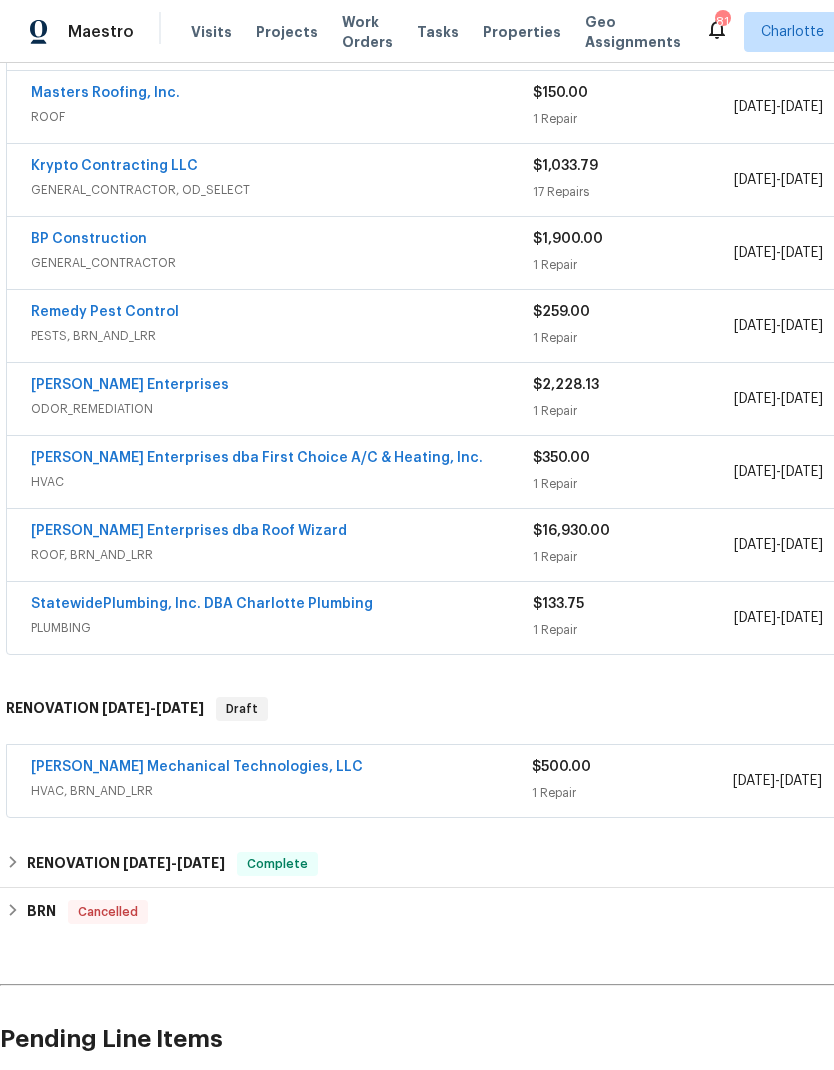 click on "[PERSON_NAME] Mechanical Technologies, LLC" at bounding box center [197, 767] 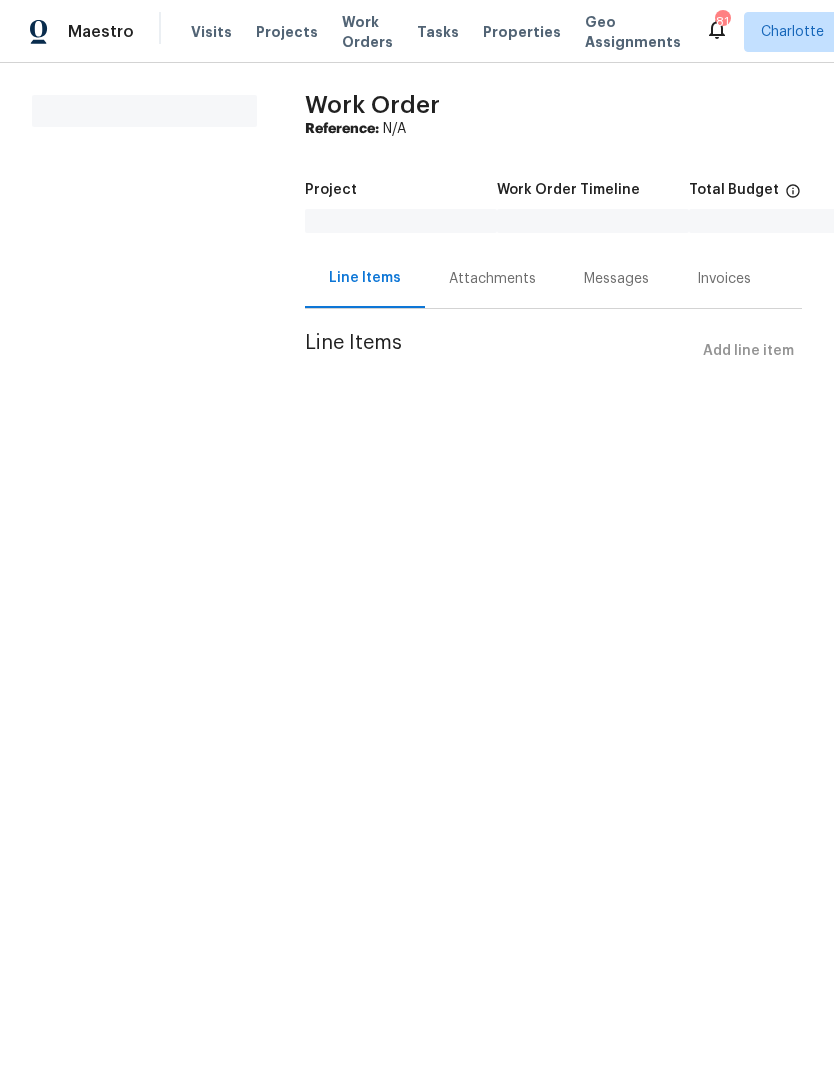 scroll, scrollTop: 0, scrollLeft: 0, axis: both 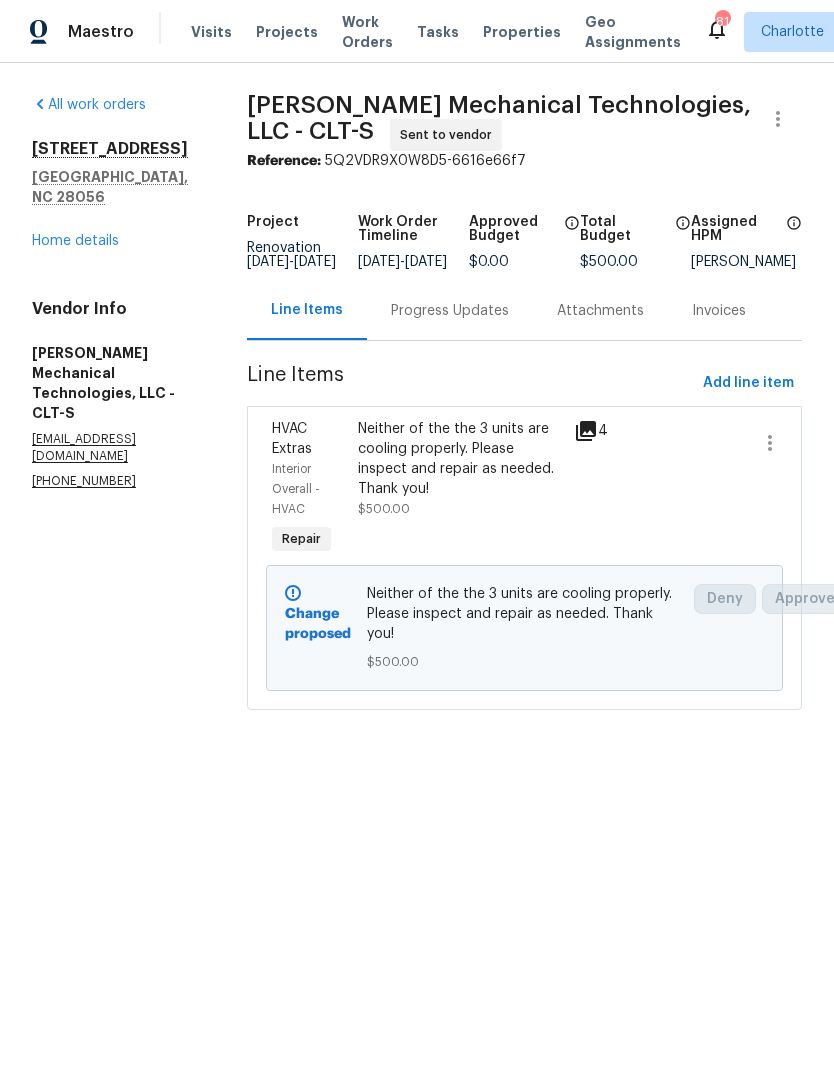 click on "Progress Updates" at bounding box center (450, 311) 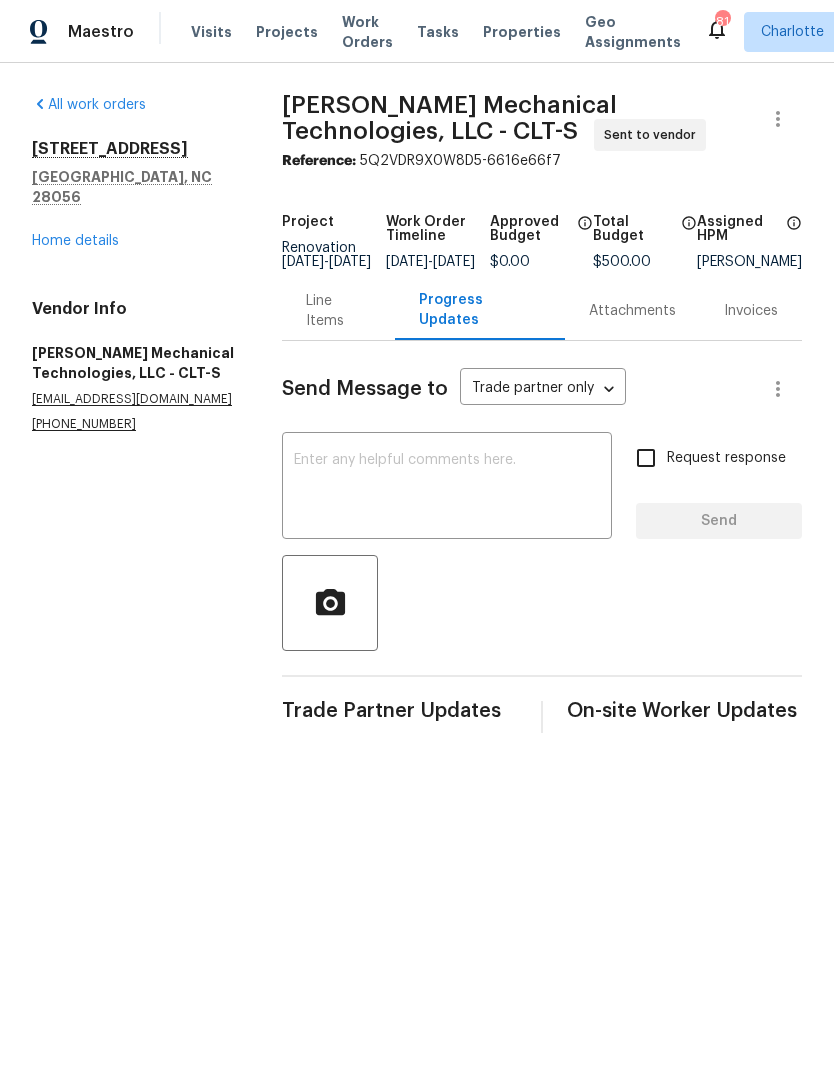 click at bounding box center (447, 488) 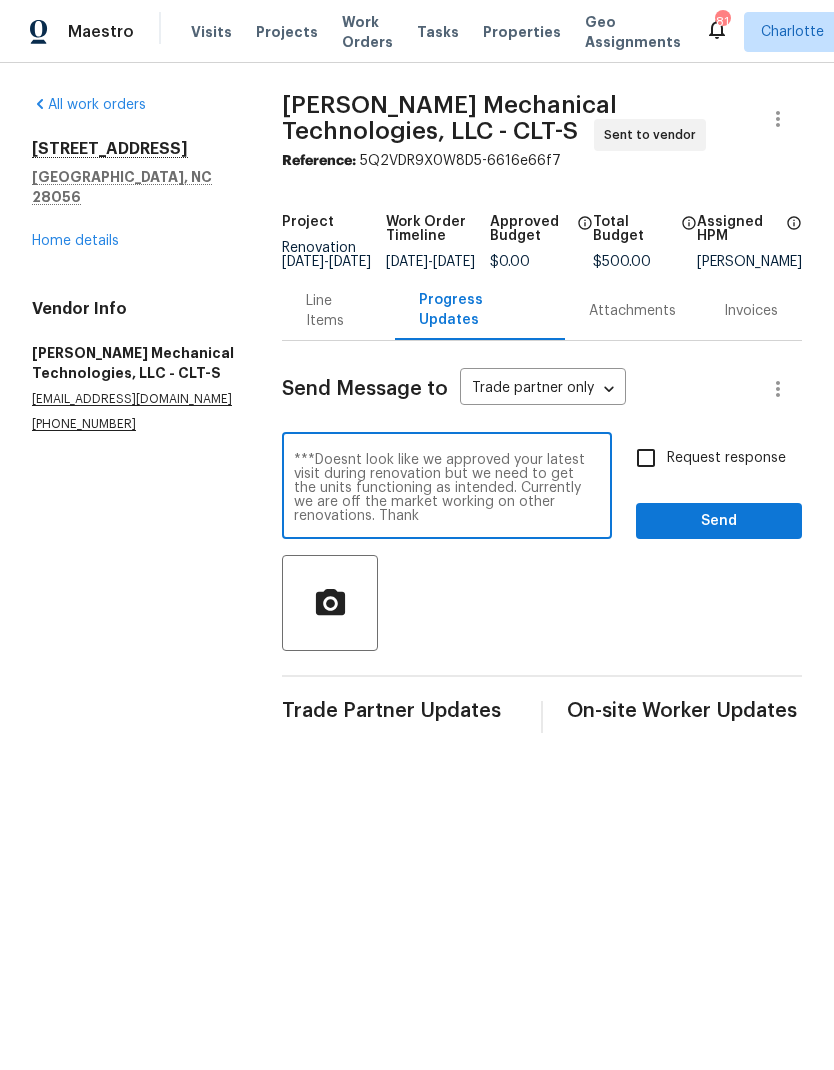 scroll, scrollTop: 28, scrollLeft: 0, axis: vertical 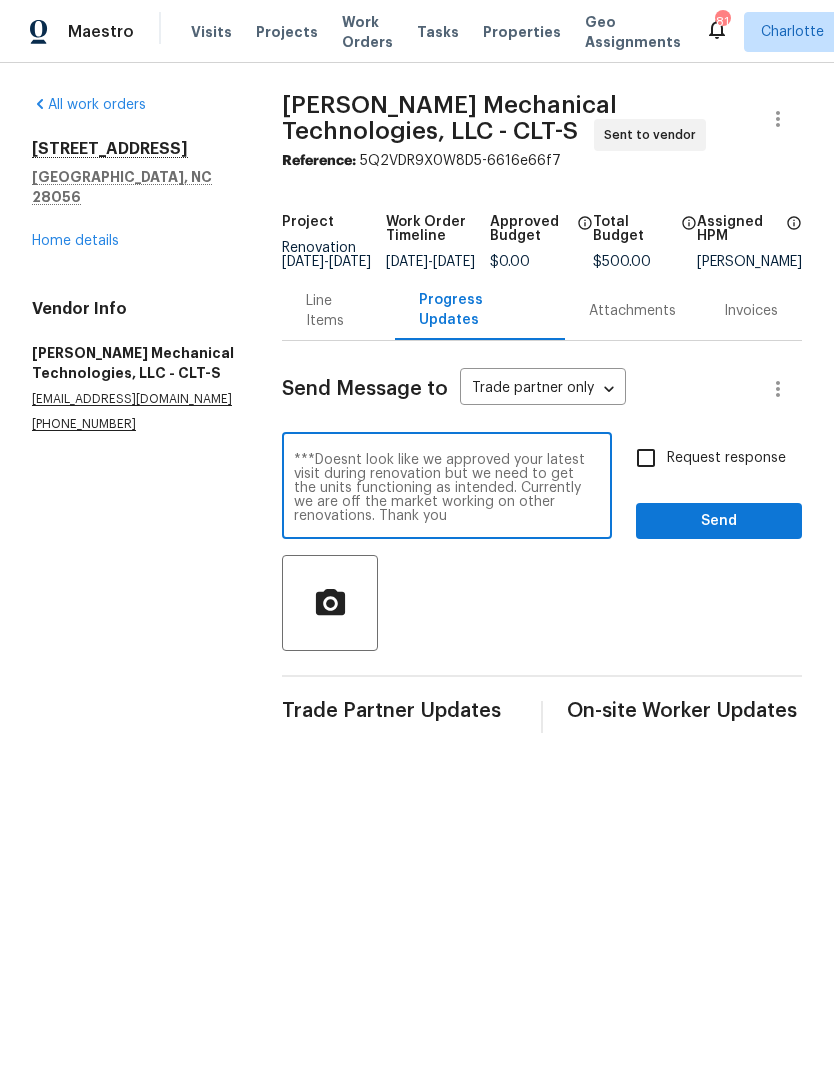 type on "Neither of the 3 units are functioning. Please inspect and make repairs.
***Doesnt look like we approved your latest visit during renovation but we need to get the units functioning as intended. Currently we are off the market working on other renovations. Thank you" 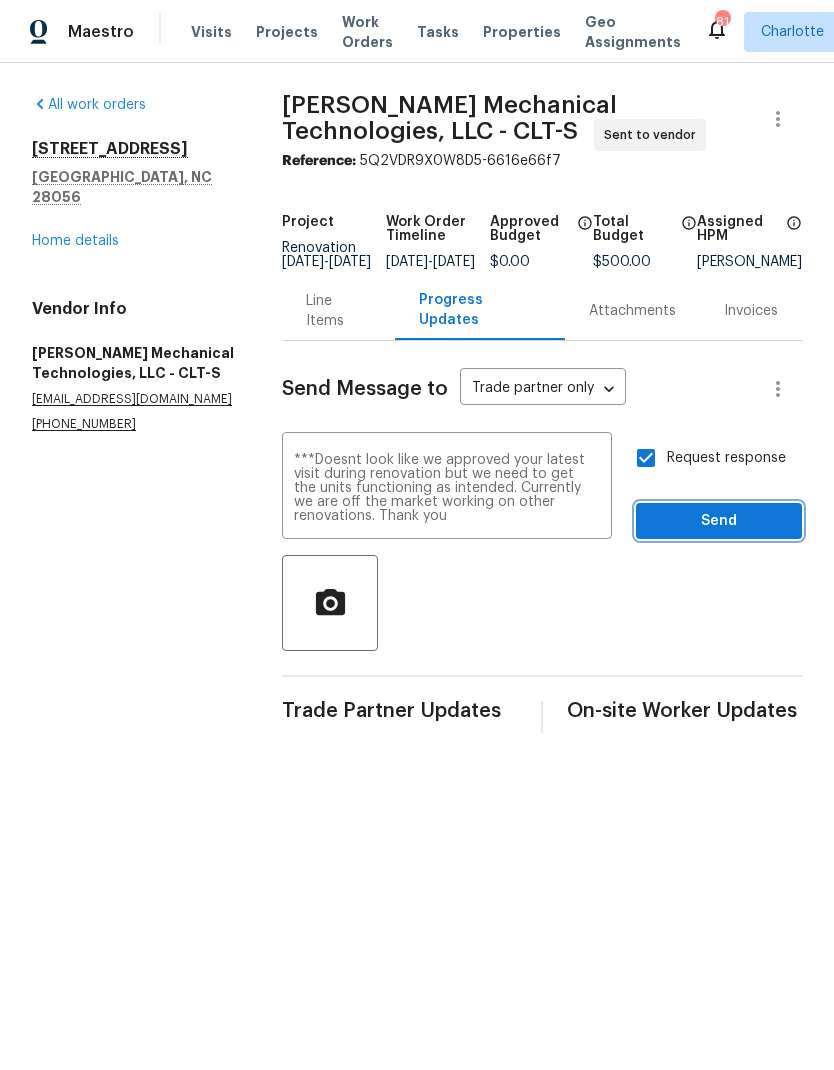 click on "Send" at bounding box center (719, 521) 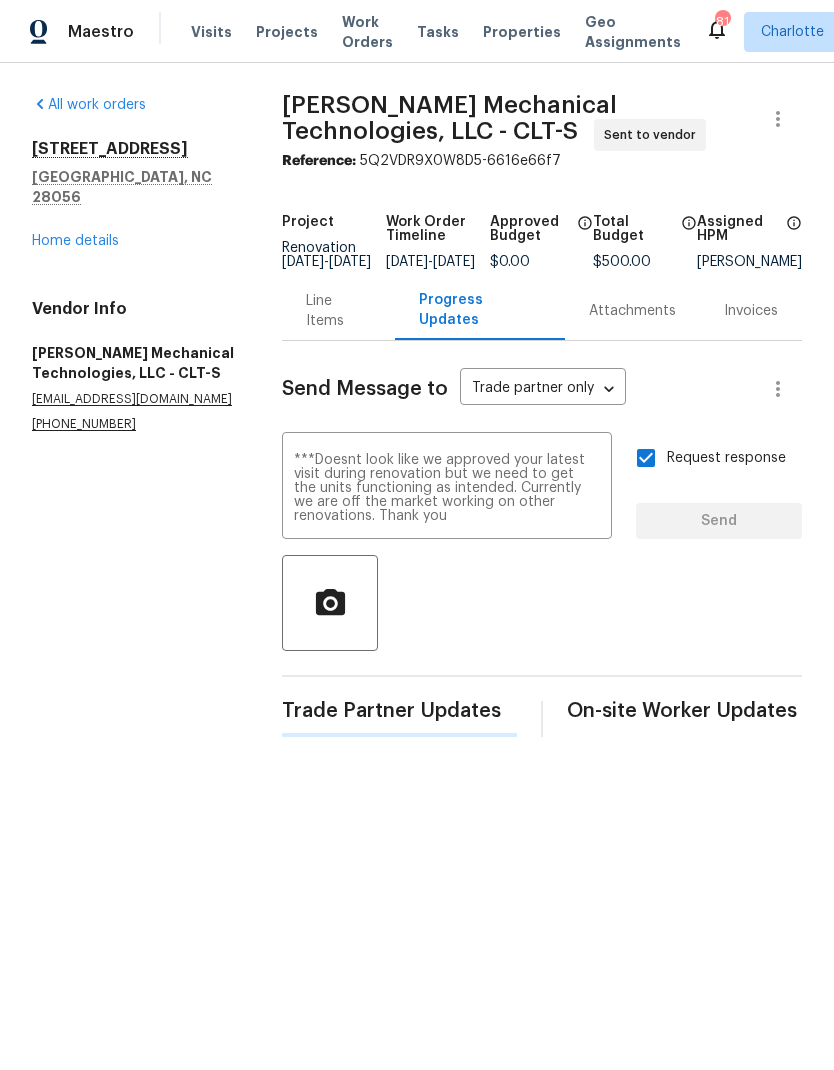 type 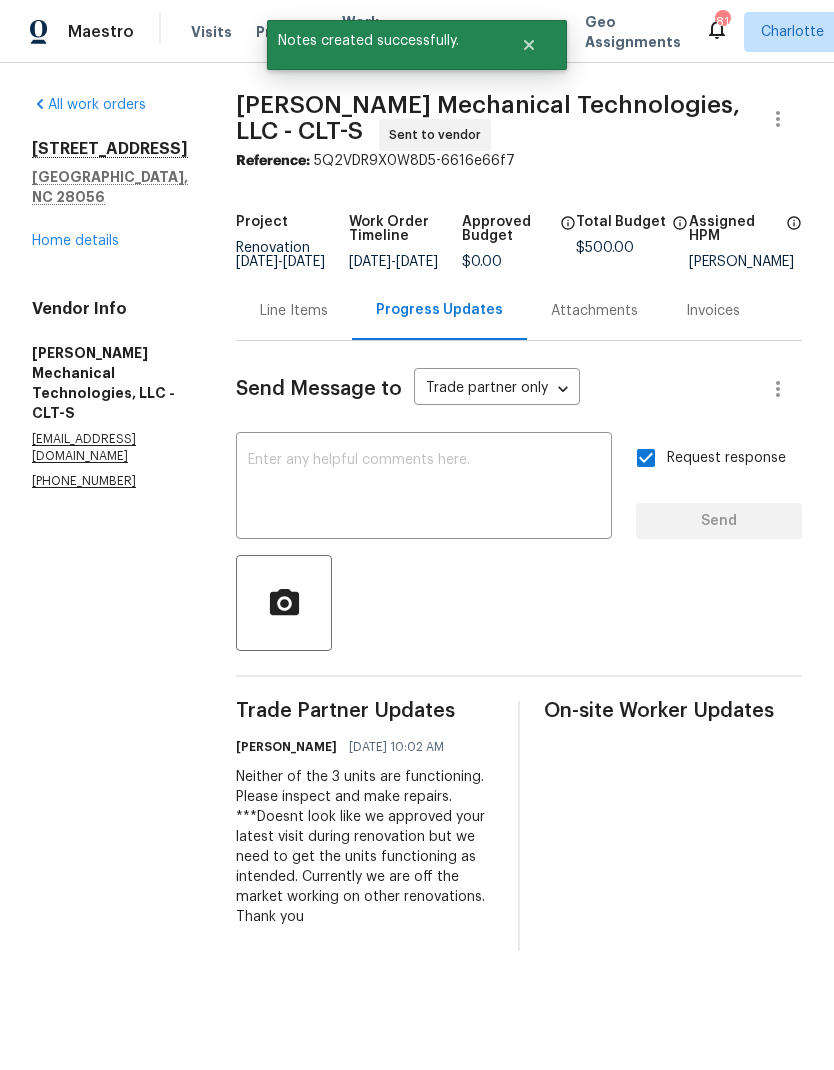 scroll, scrollTop: 0, scrollLeft: 0, axis: both 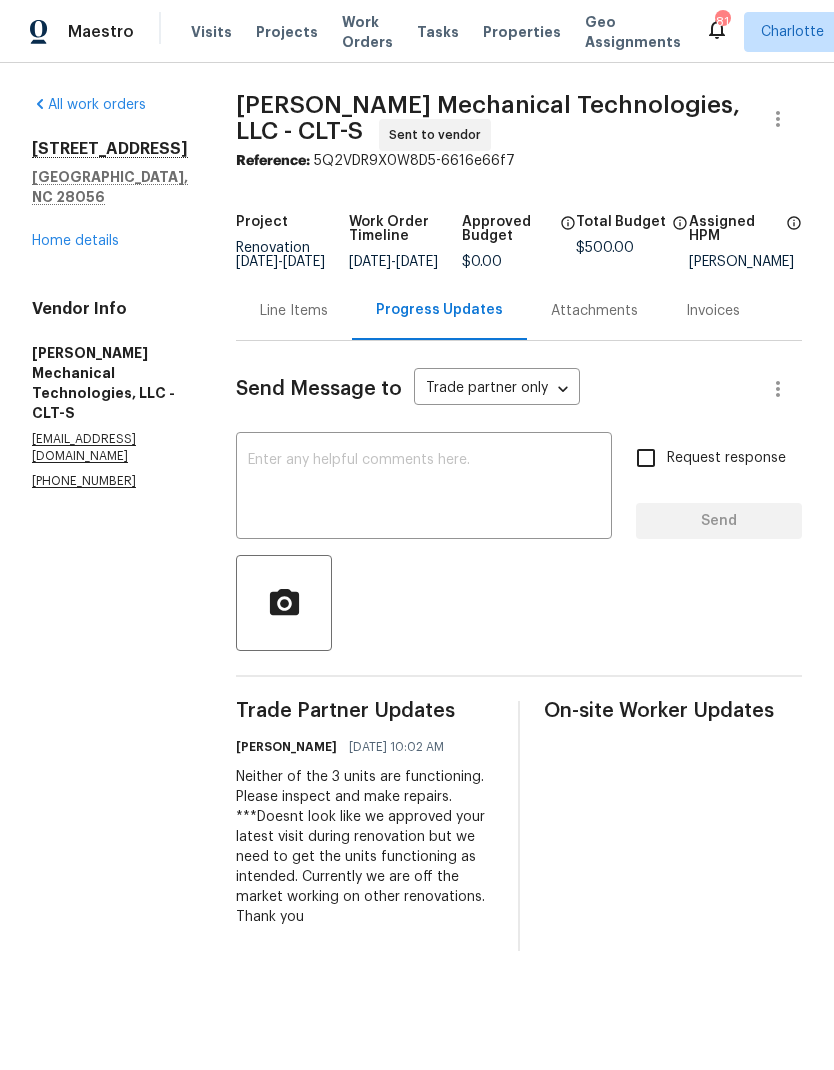 click on "Home details" at bounding box center (75, 241) 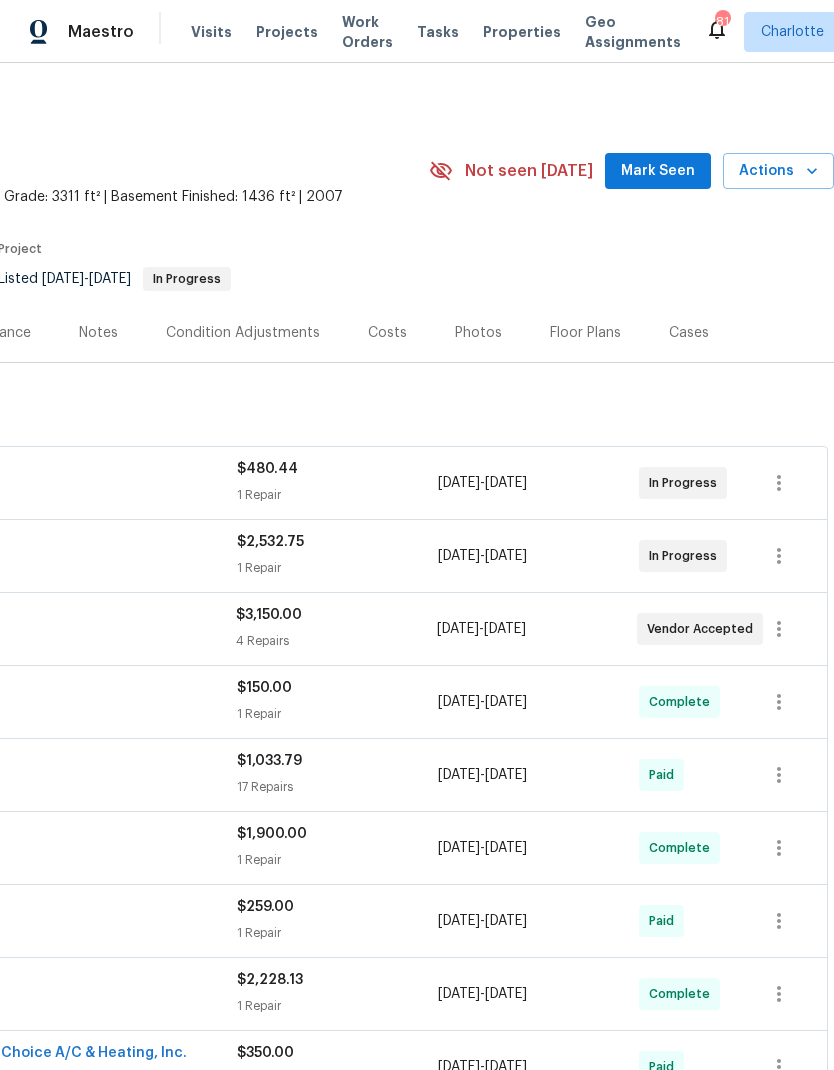 scroll, scrollTop: 0, scrollLeft: 296, axis: horizontal 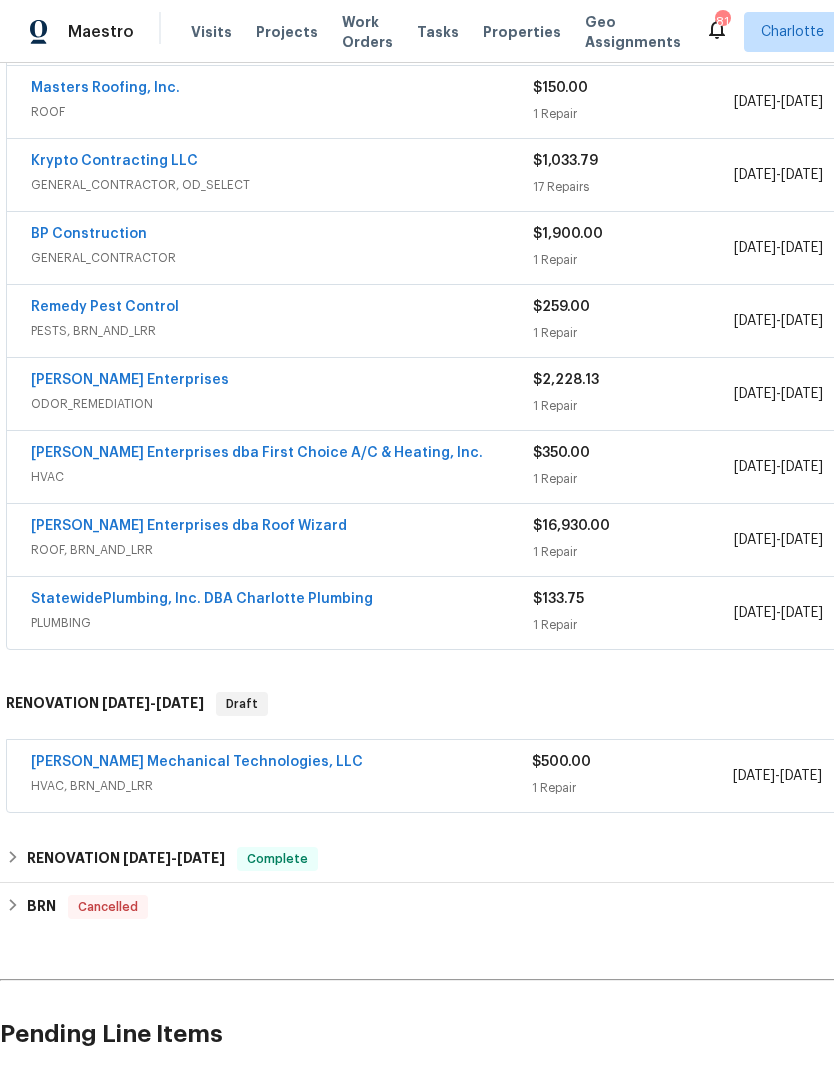 click on "Johnson's Mechanical Technologies, LLC HVAC, BRN_AND_LRR $500.00 1 Repair 7/22/2025  -  7/25/2025 Sent to vendor" at bounding box center (565, 776) 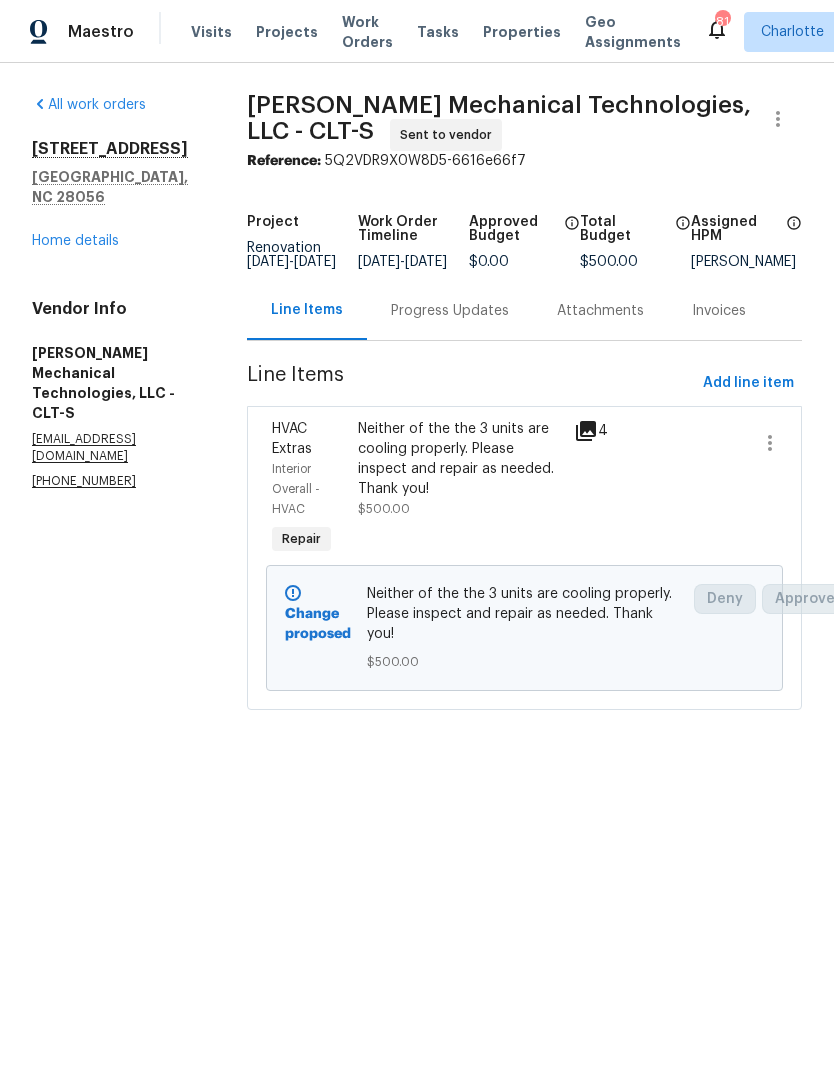 click on "Home details" at bounding box center [75, 241] 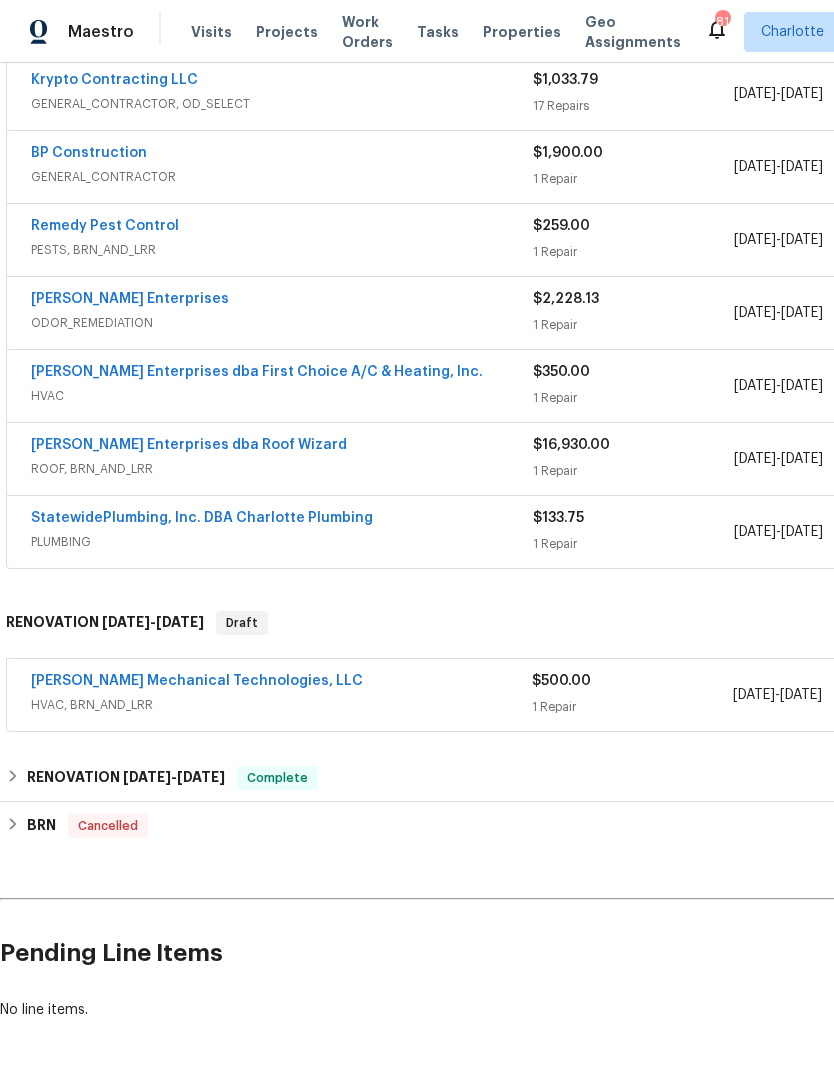 scroll, scrollTop: 681, scrollLeft: 0, axis: vertical 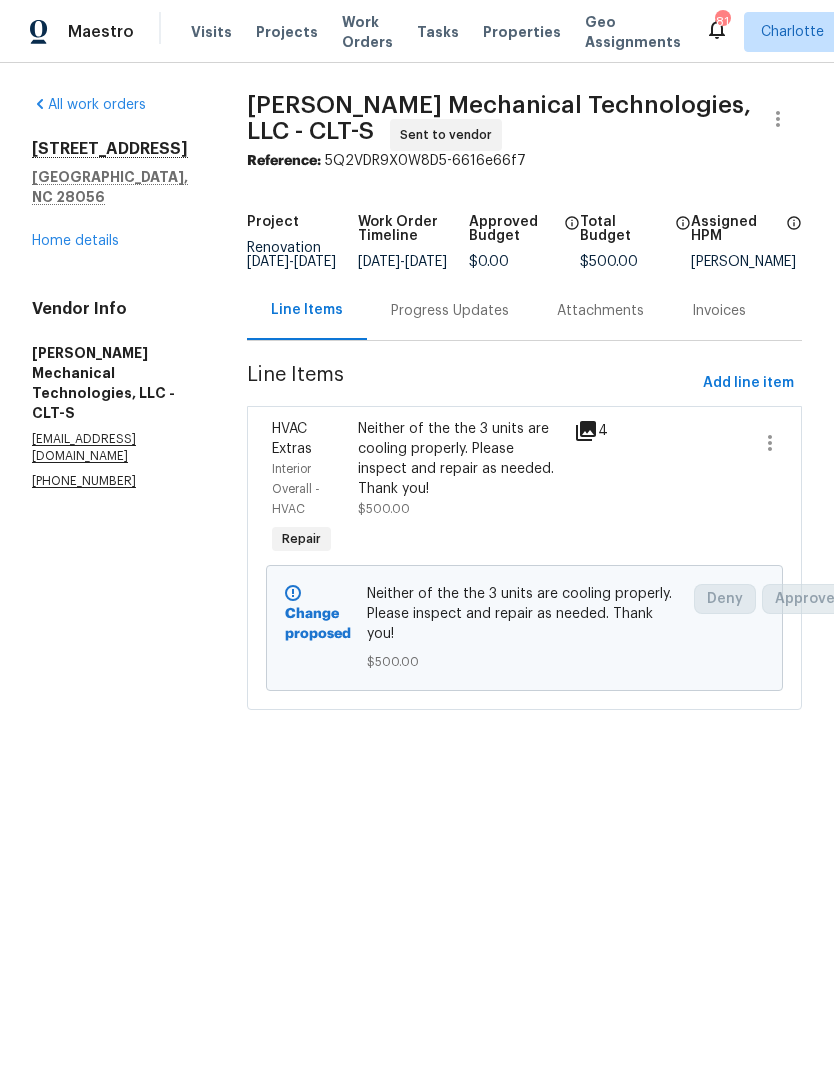 click on "Home details" at bounding box center [75, 241] 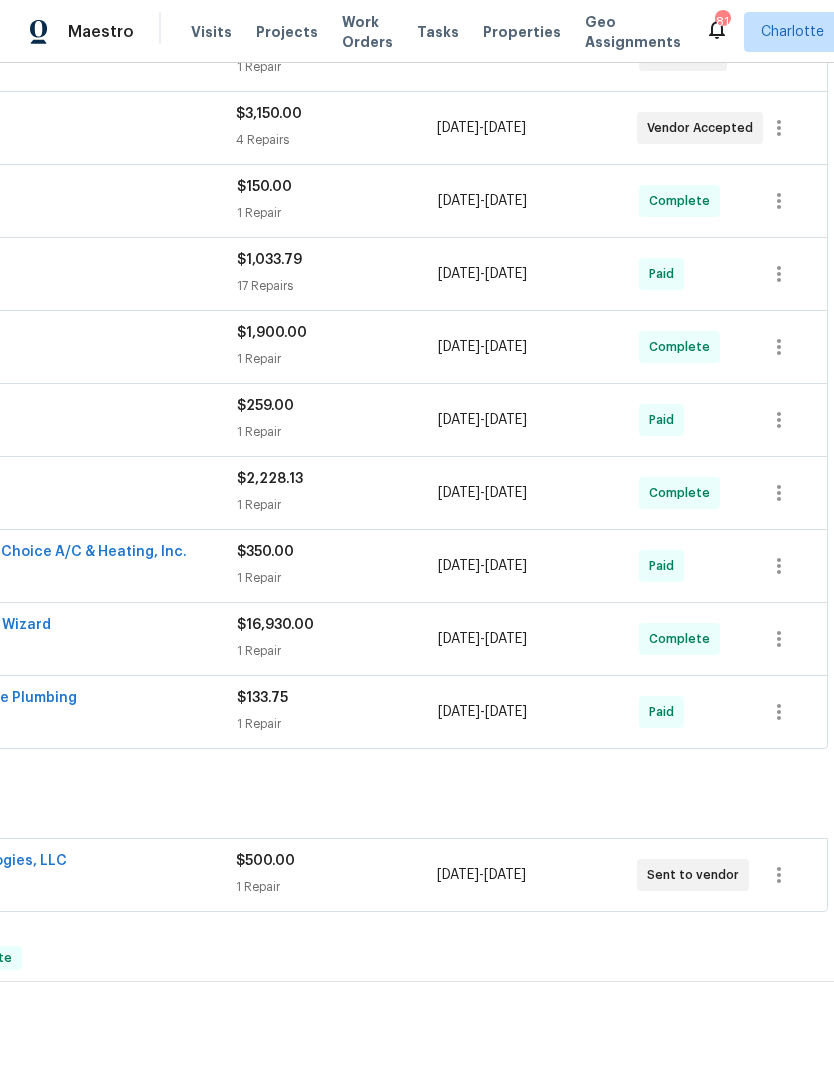 scroll, scrollTop: 501, scrollLeft: 296, axis: both 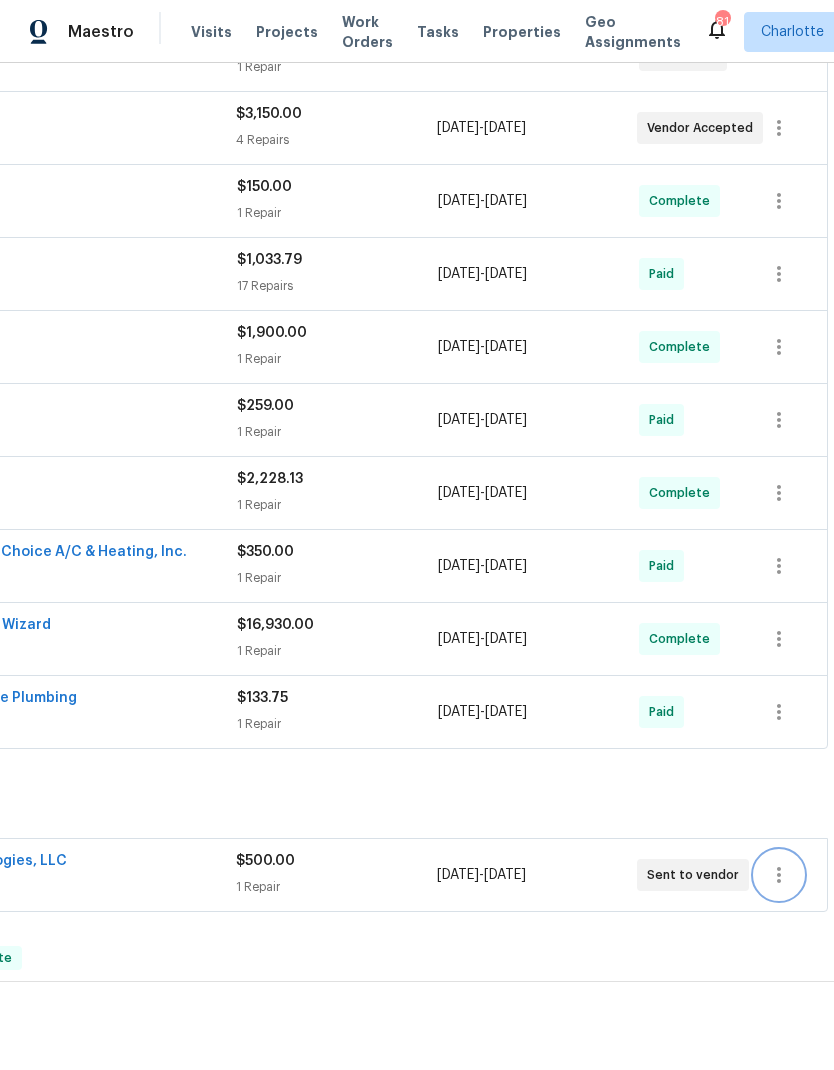 click 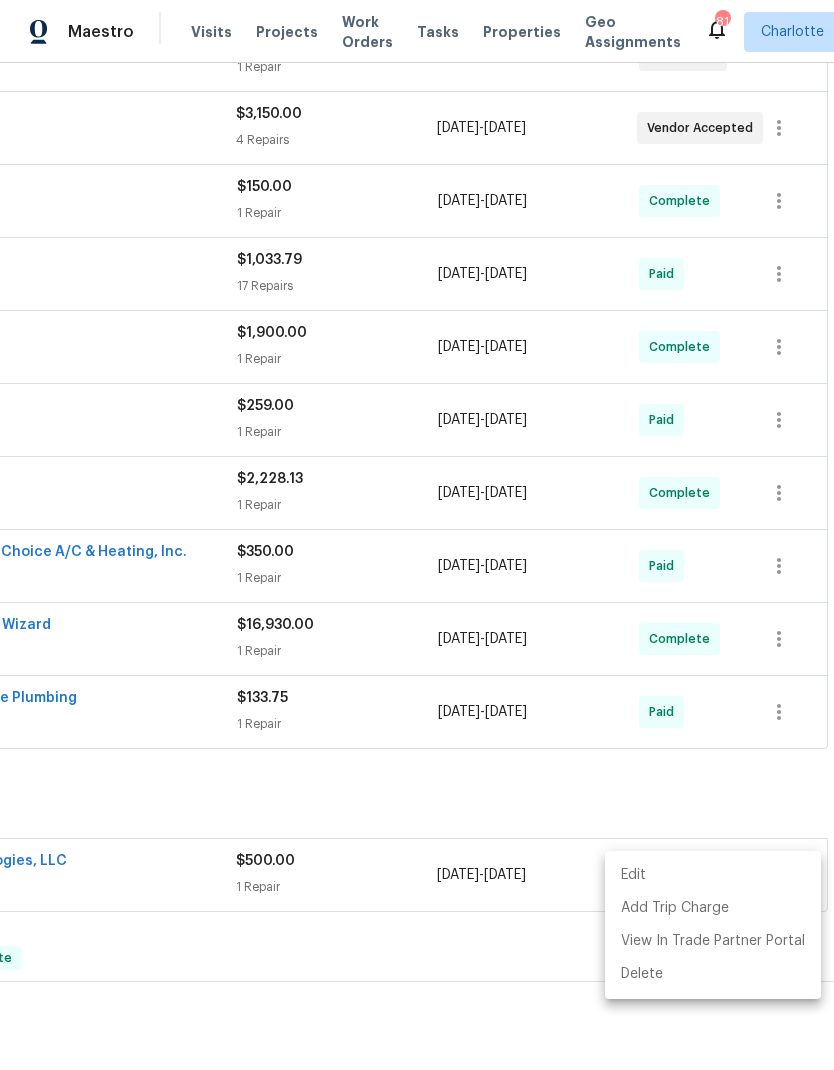 click on "Edit" at bounding box center (713, 875) 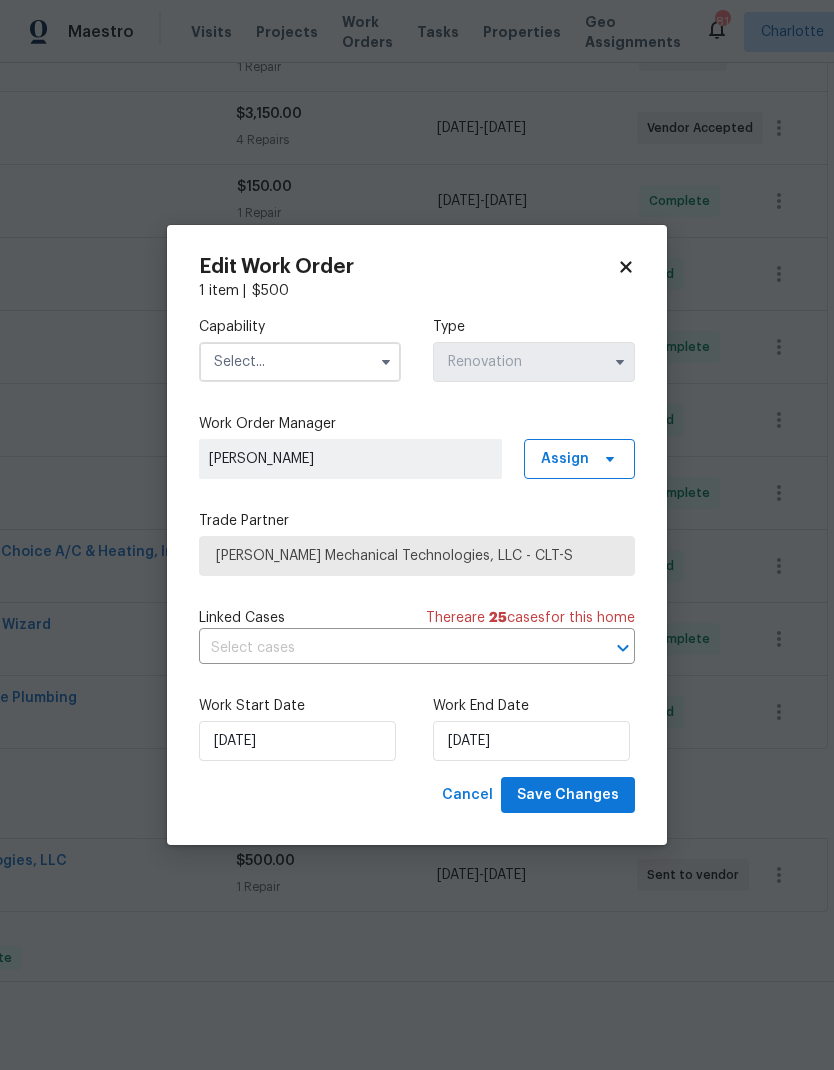 click 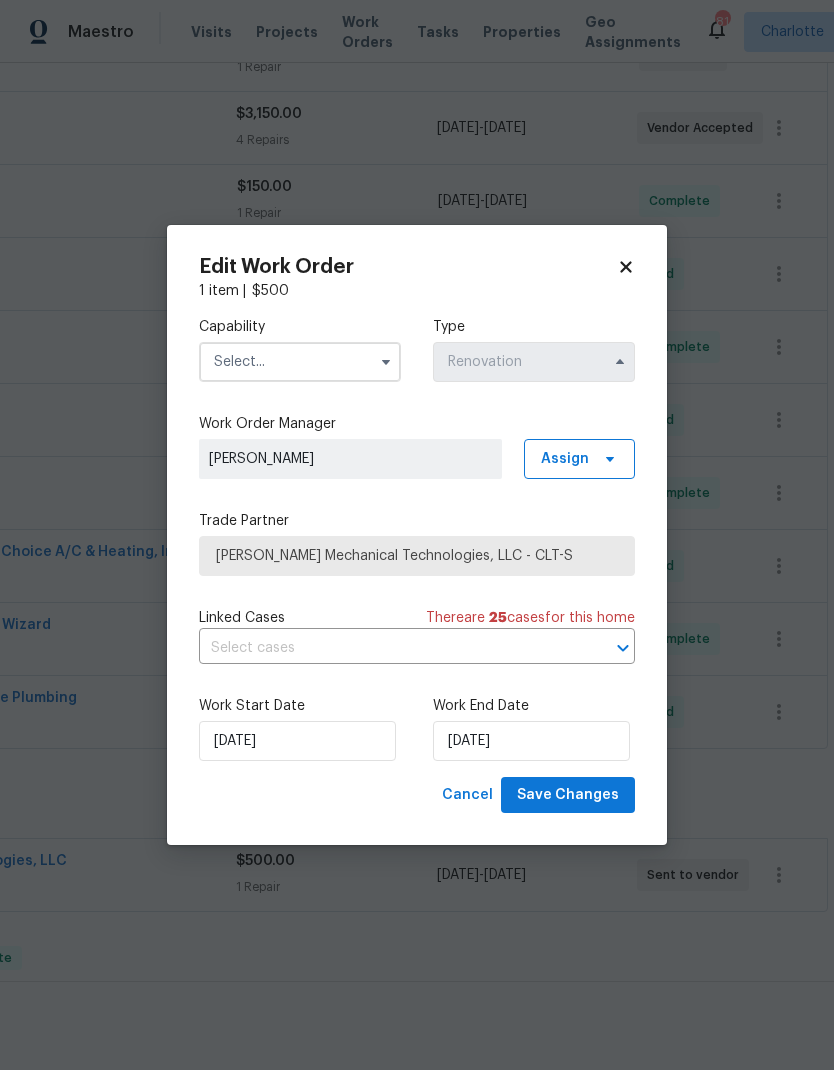 click 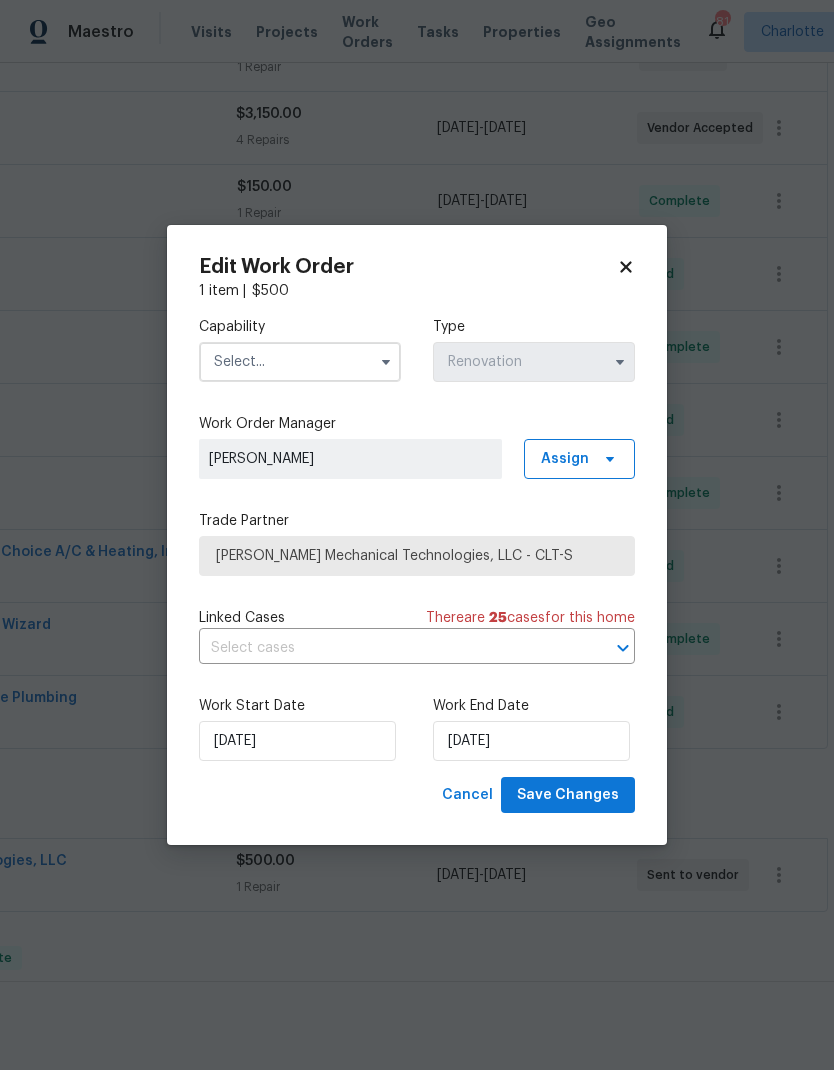 click at bounding box center (620, 362) 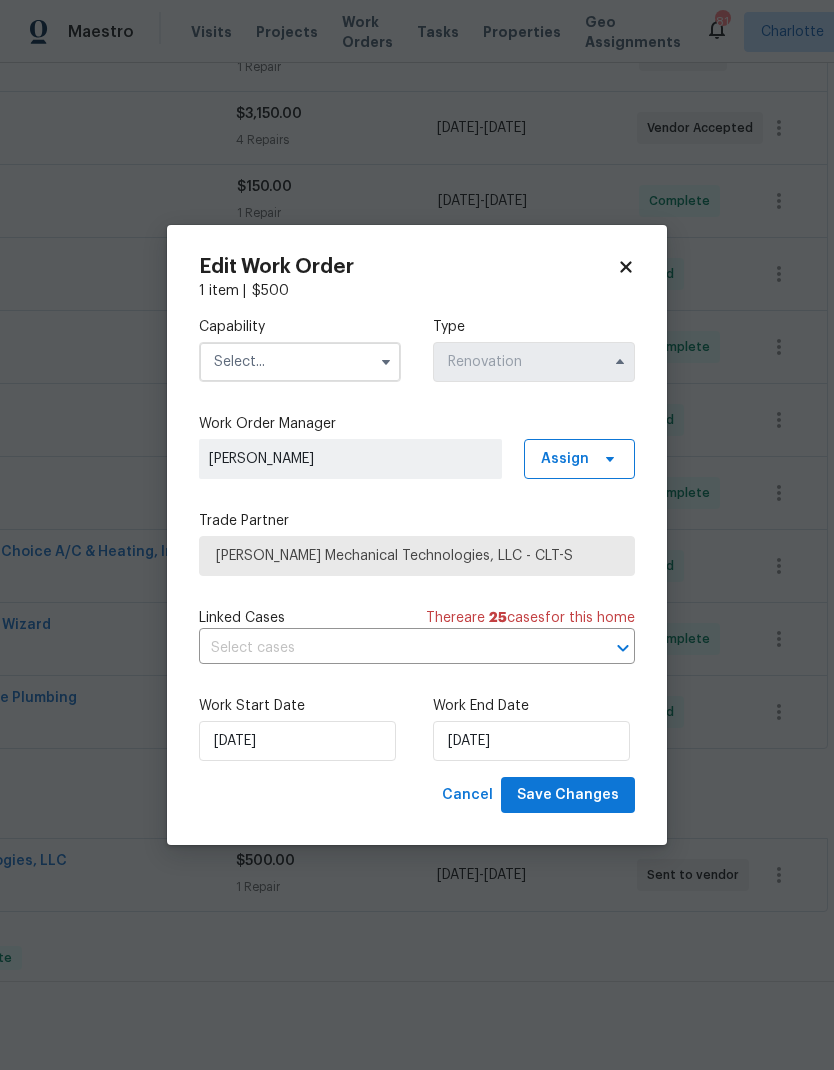 click at bounding box center [620, 362] 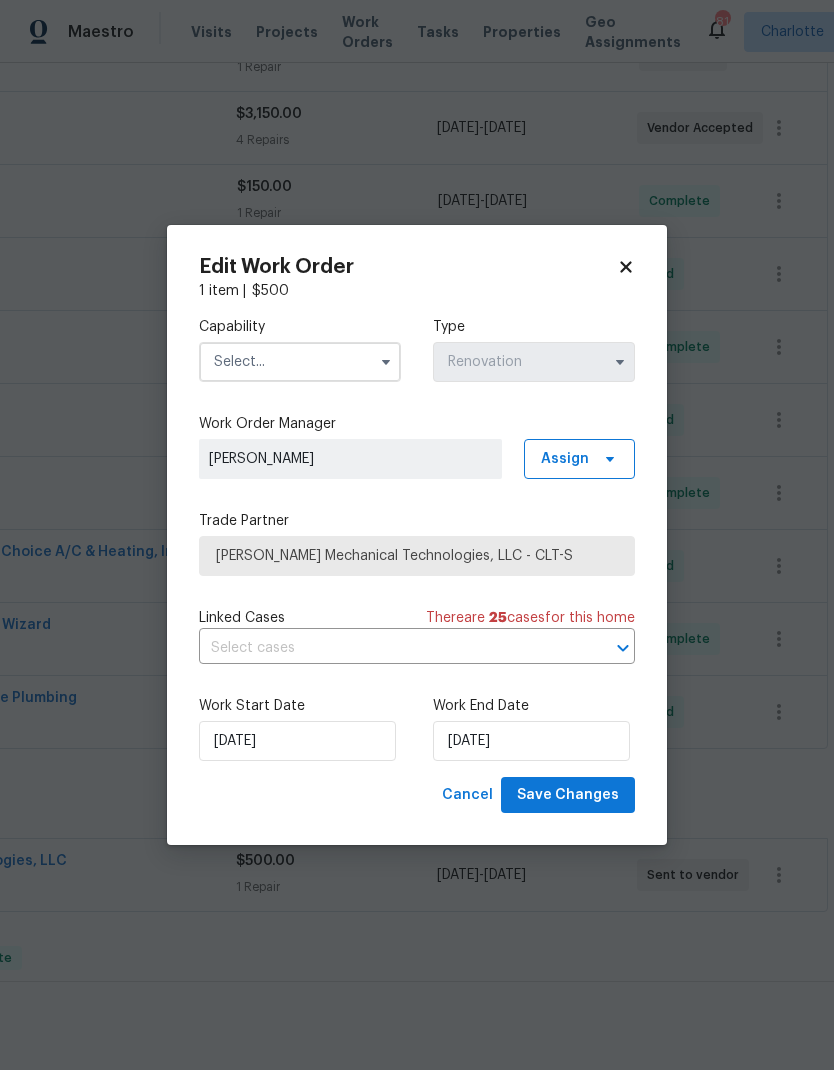 click 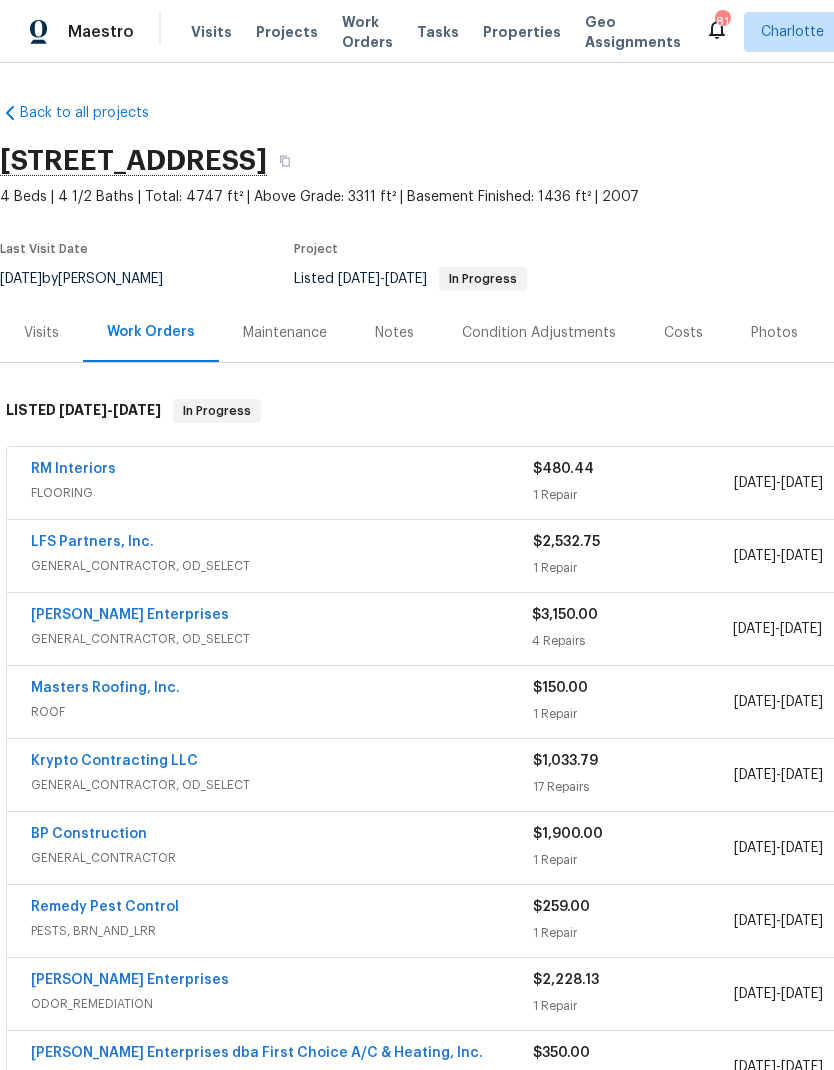 scroll, scrollTop: -4, scrollLeft: -1, axis: both 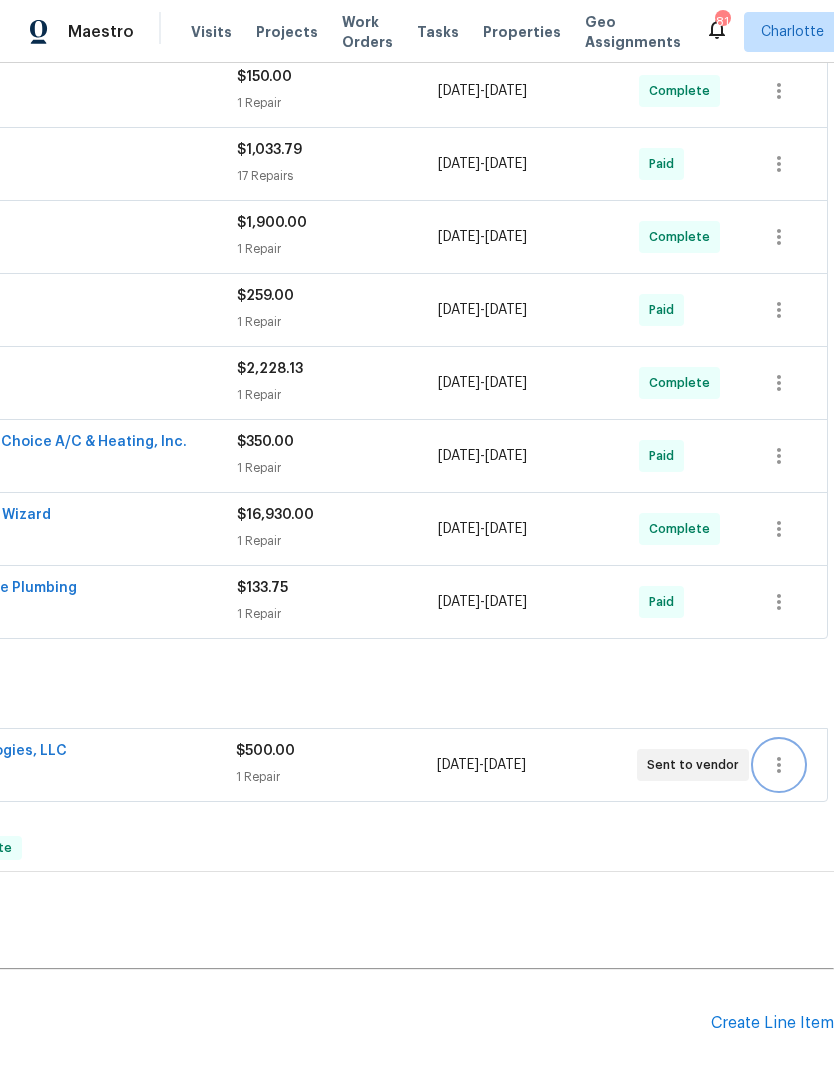 click 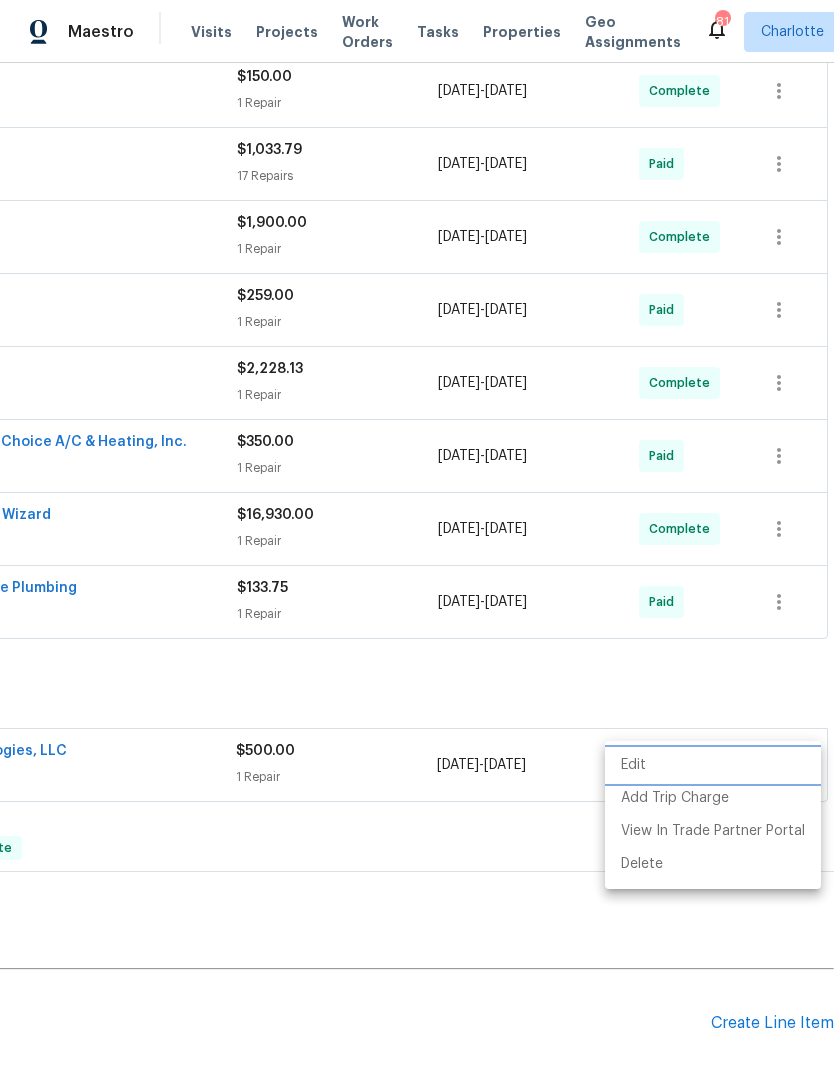 click on "Edit" at bounding box center (713, 765) 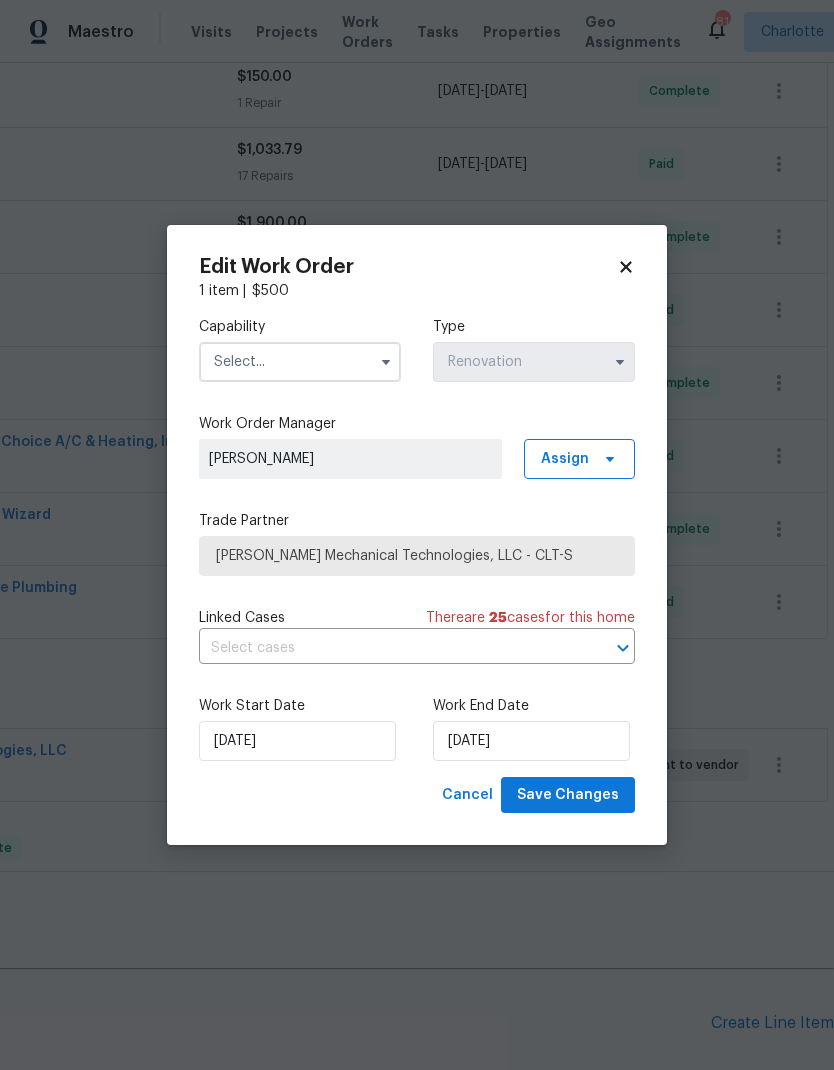 click 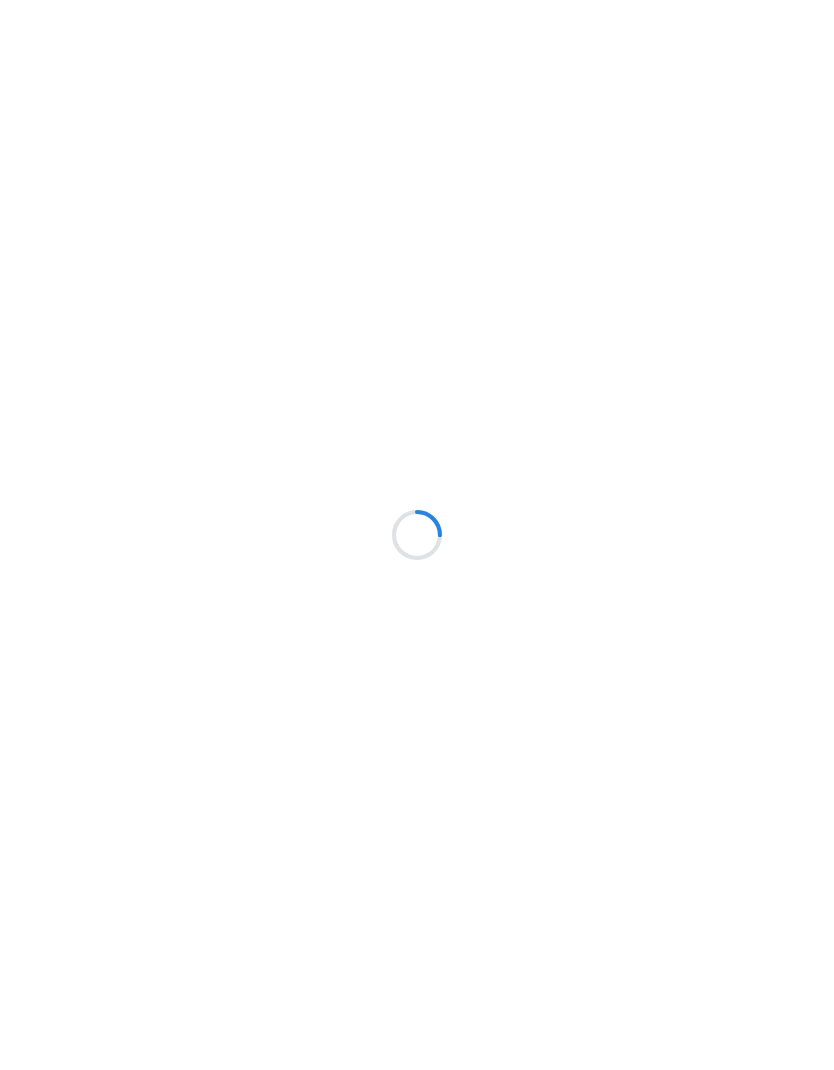 scroll, scrollTop: 0, scrollLeft: 0, axis: both 